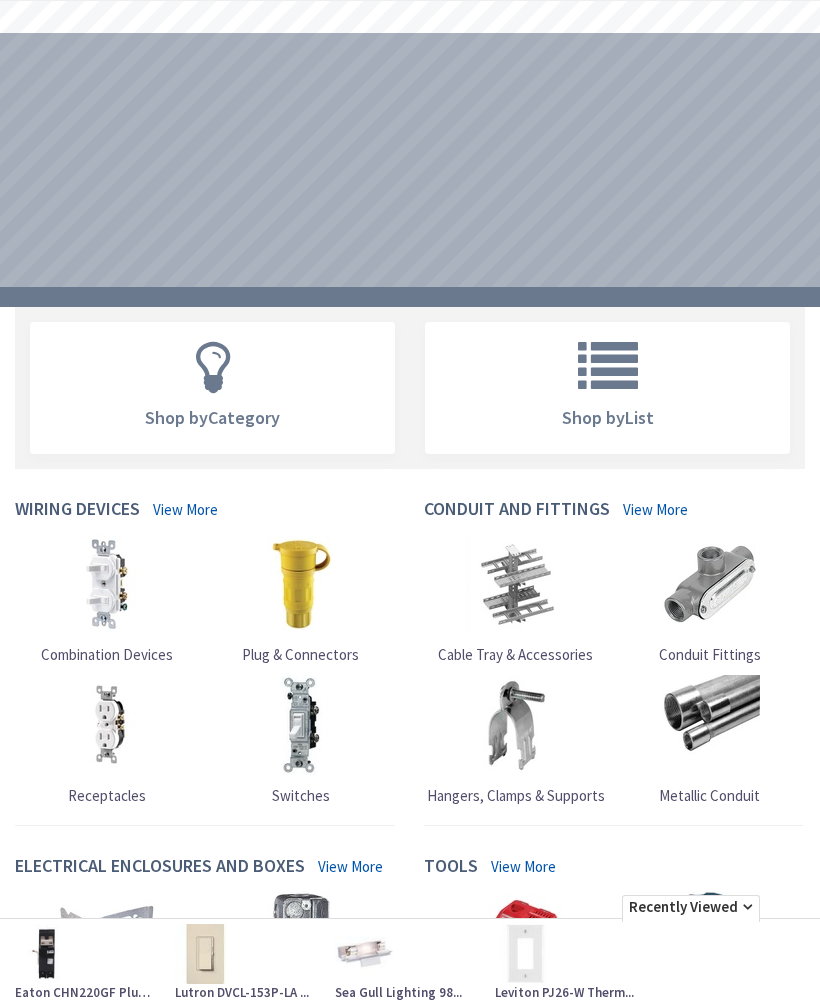 scroll, scrollTop: 0, scrollLeft: 0, axis: both 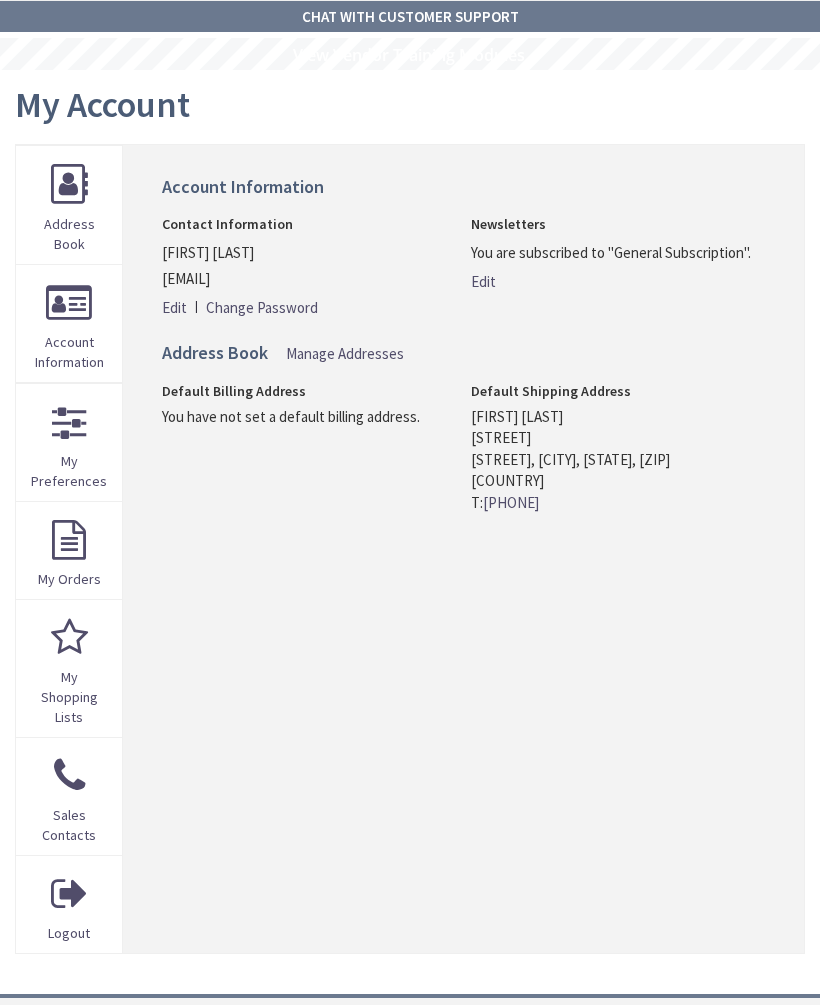 click on "My Orders" at bounding box center (69, 550) 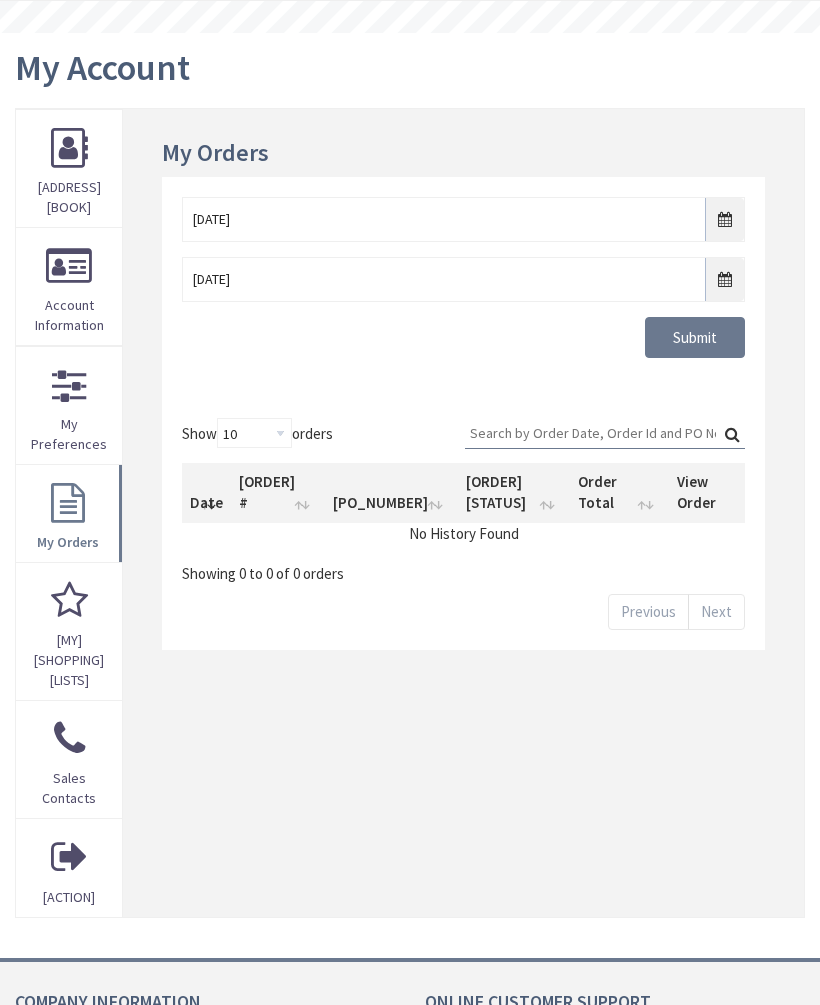 scroll, scrollTop: 0, scrollLeft: 0, axis: both 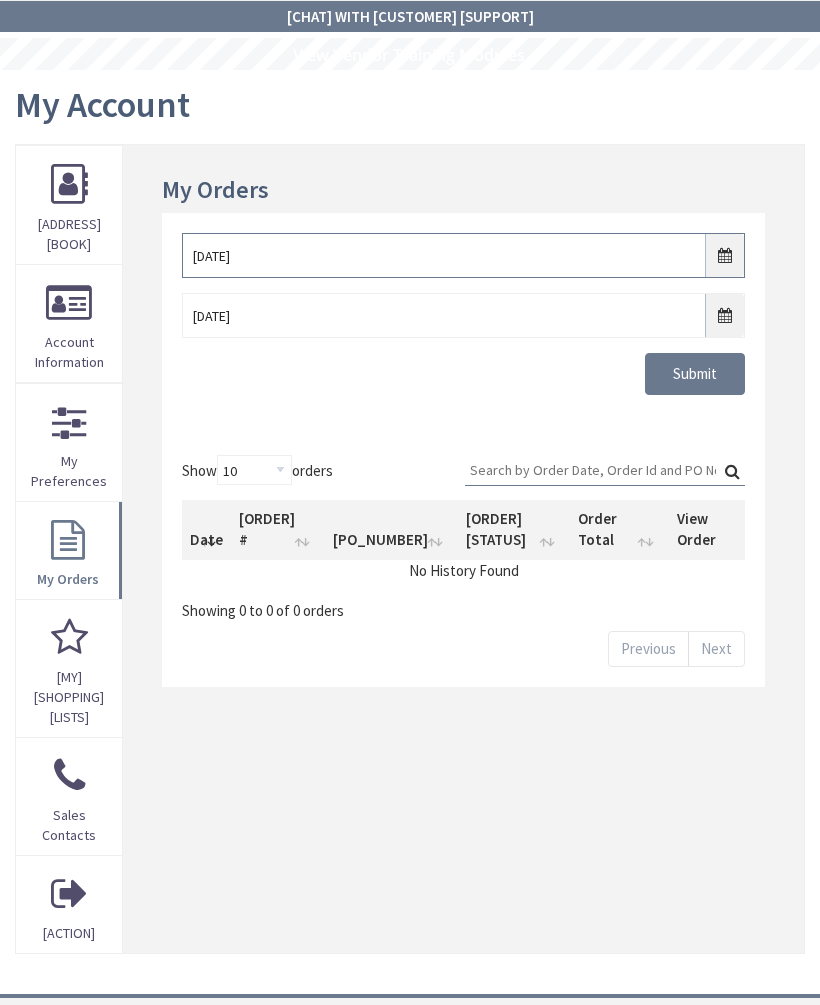 click on "[DATE]" at bounding box center [463, 255] 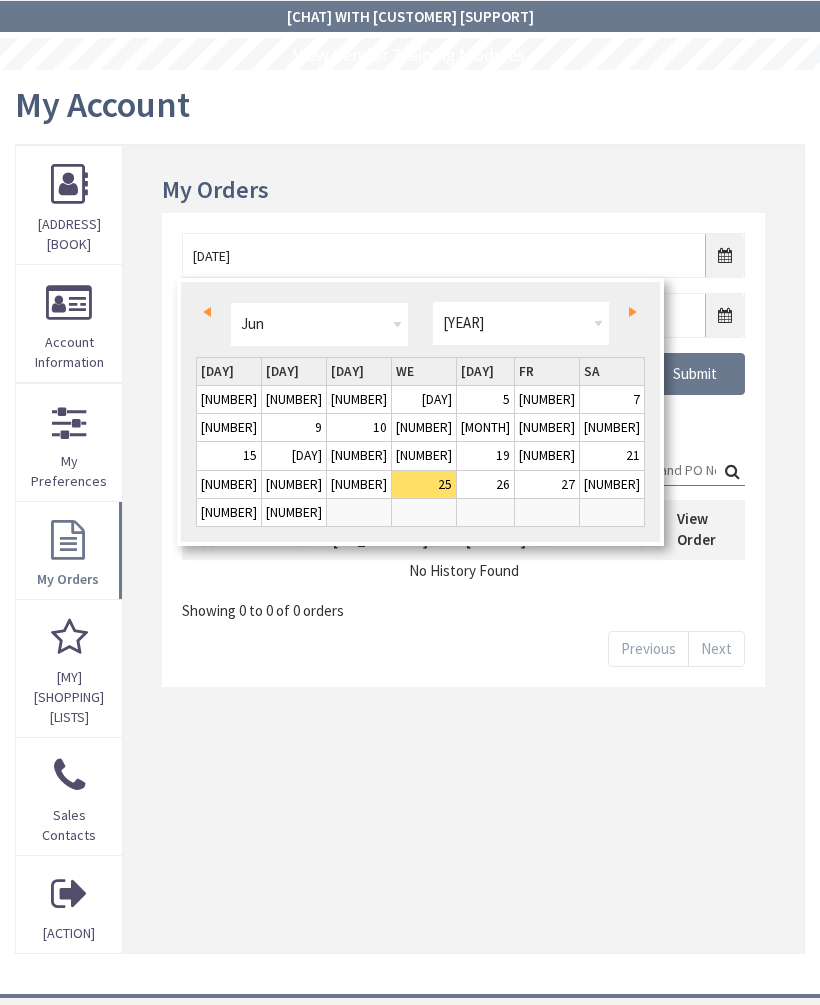 click on "Prev" at bounding box center (211, 312) 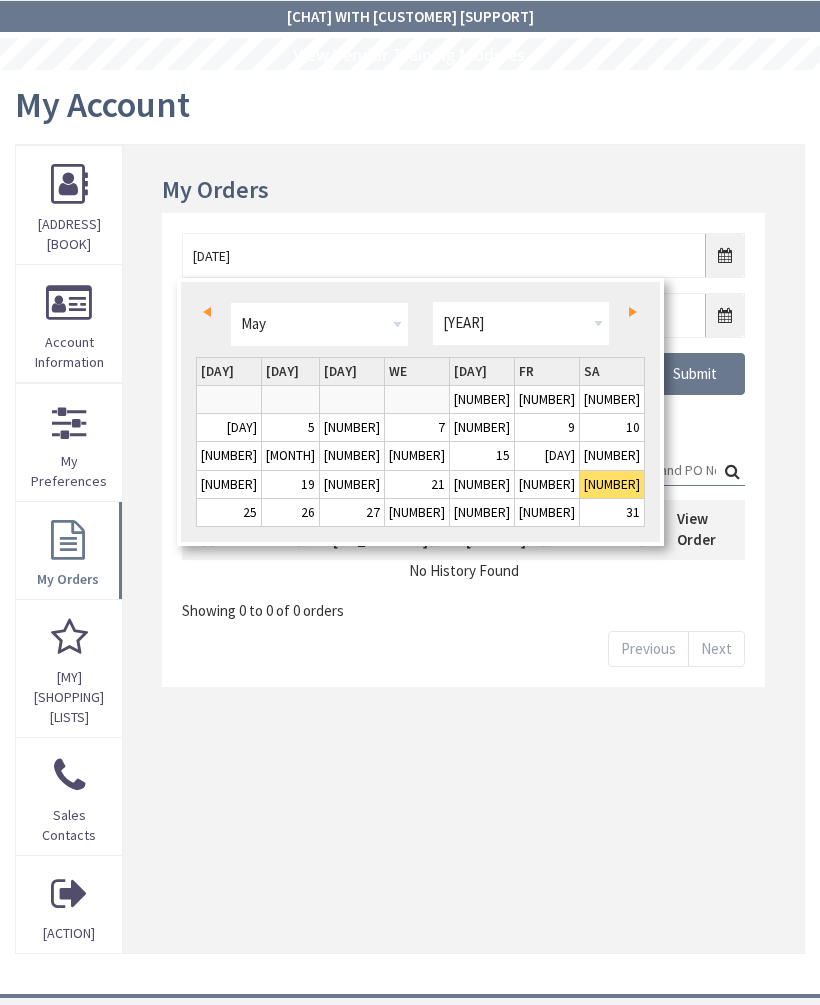 click on "Prev" at bounding box center (211, 312) 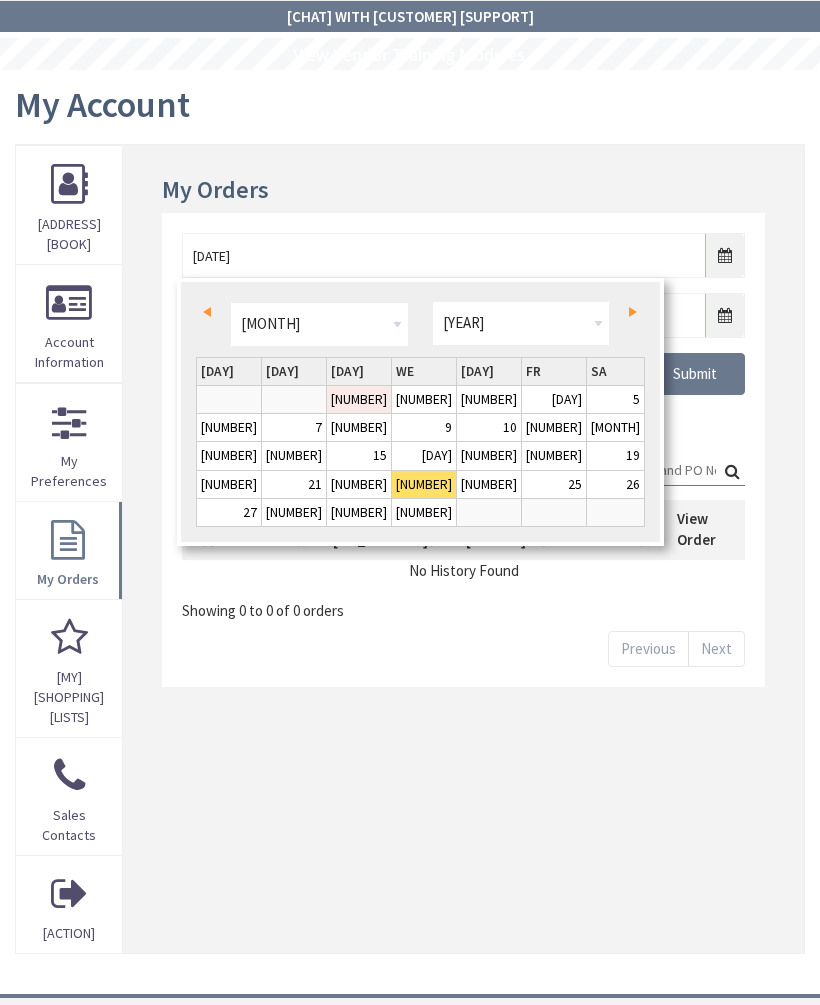 click on "1" at bounding box center (359, 399) 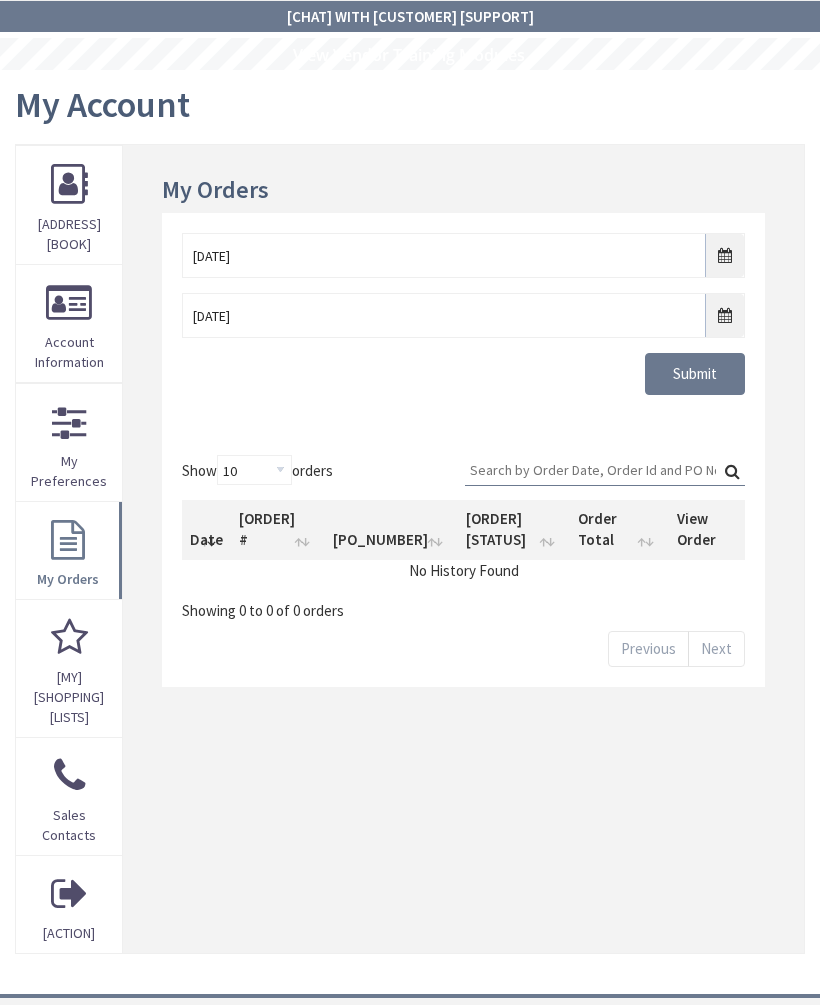 click on "Submit" at bounding box center (695, 374) 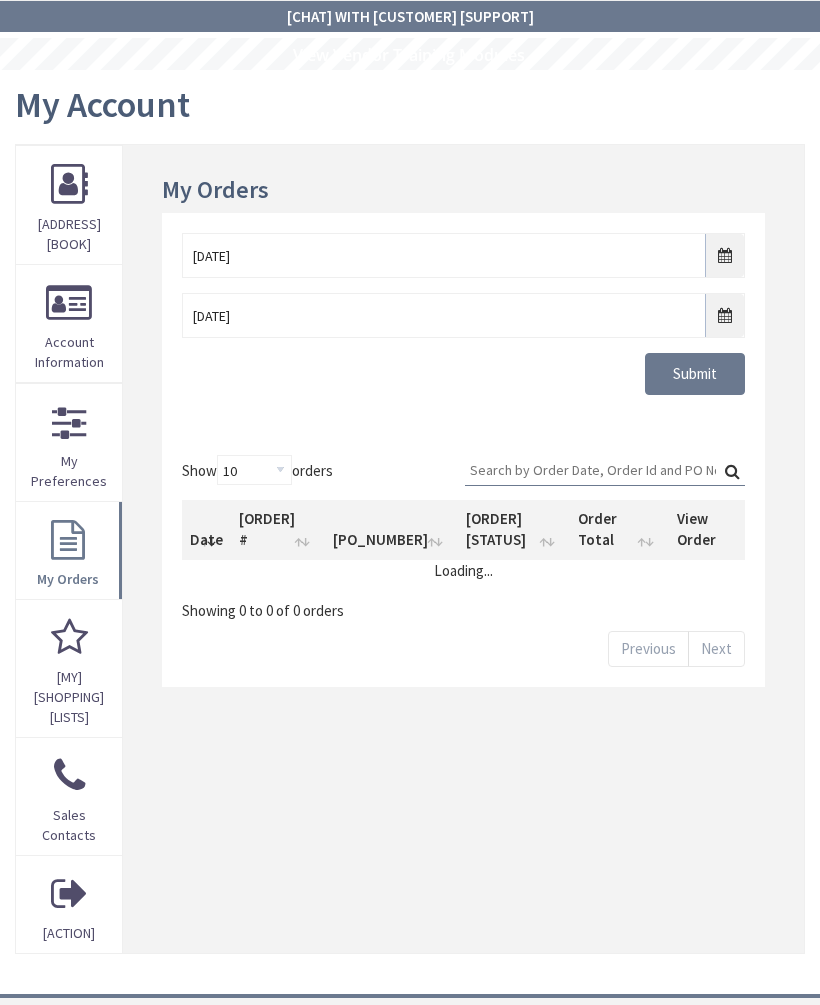 scroll, scrollTop: 0, scrollLeft: 0, axis: both 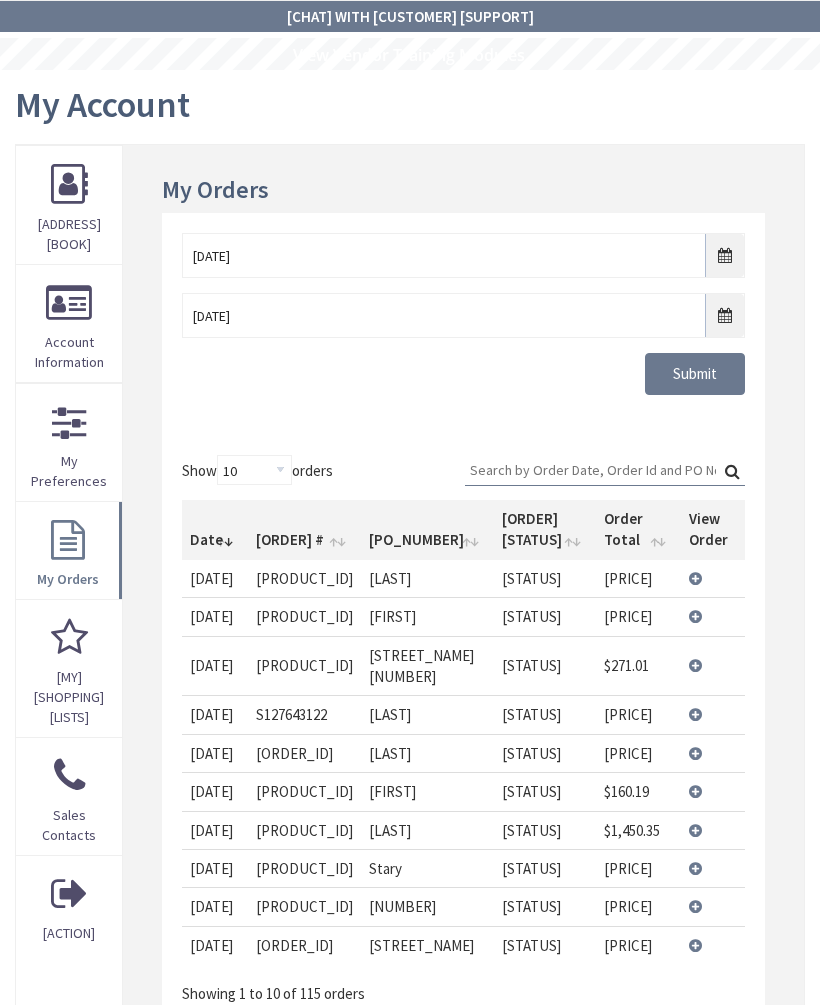 click on "Search:" at bounding box center [605, 470] 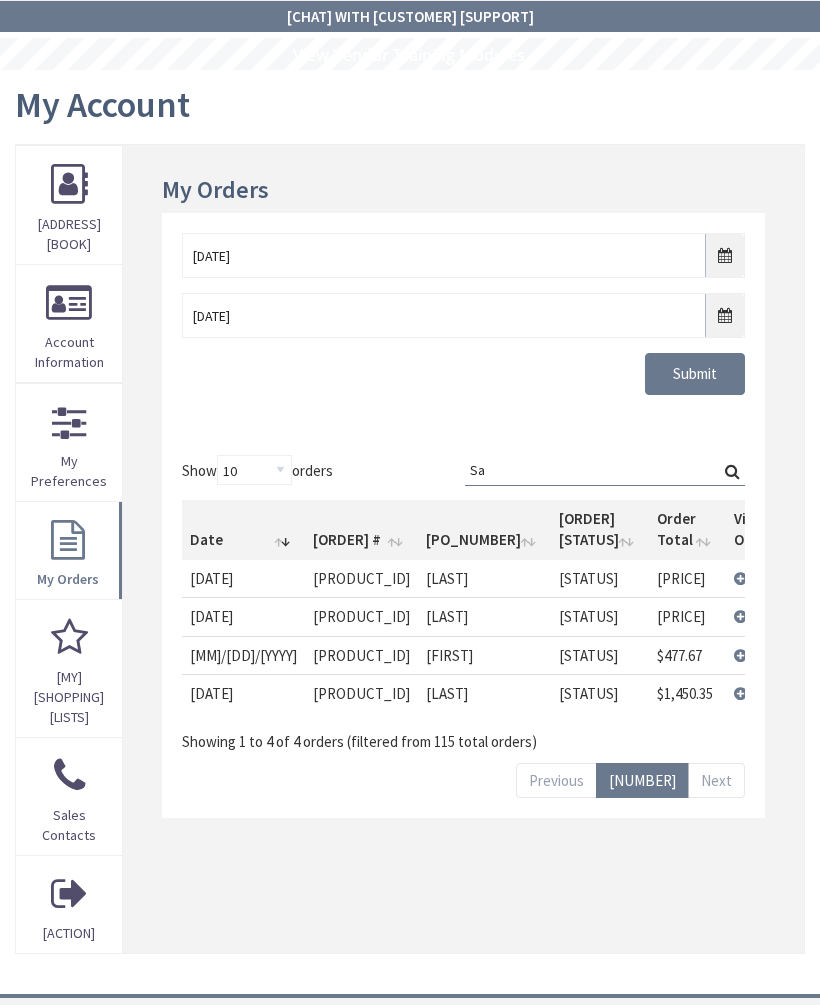 type on "Sa" 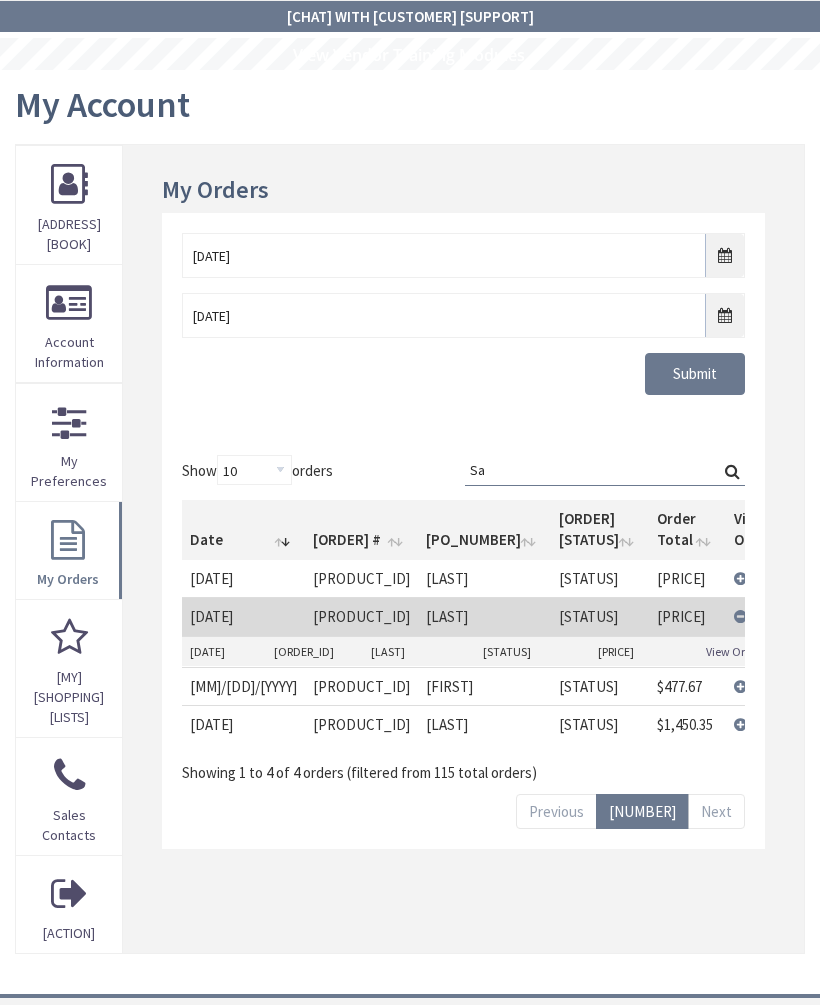 click on "View Order" at bounding box center (734, 651) 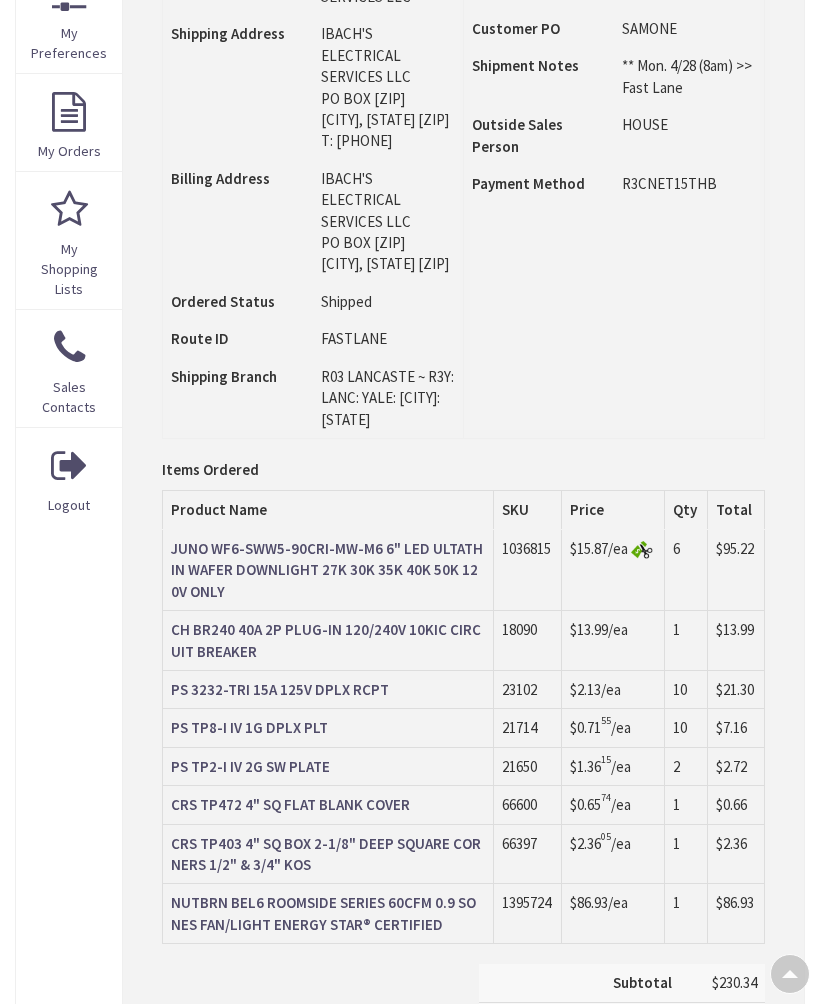 scroll, scrollTop: 428, scrollLeft: 0, axis: vertical 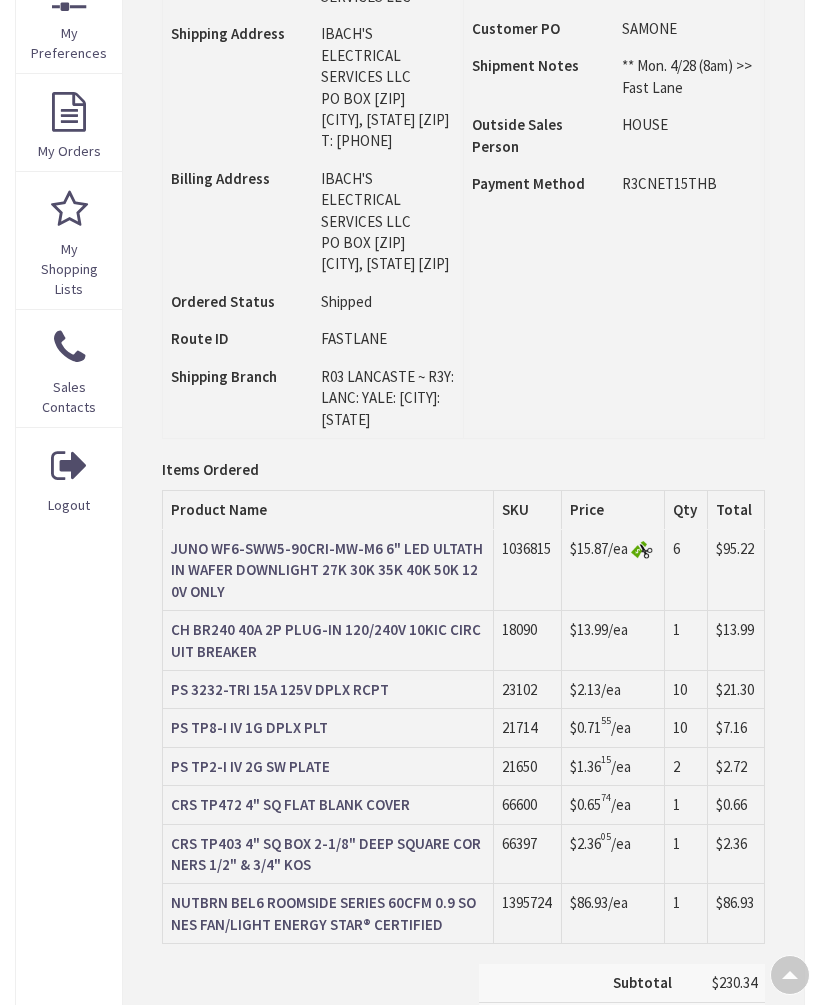 click on "NUTBRN BEL6 ROOMSIDE SERIES 60CFM 0.9 SONES FAN/LIGHT ENERGY STAR® CERTIFIED" at bounding box center [323, 913] 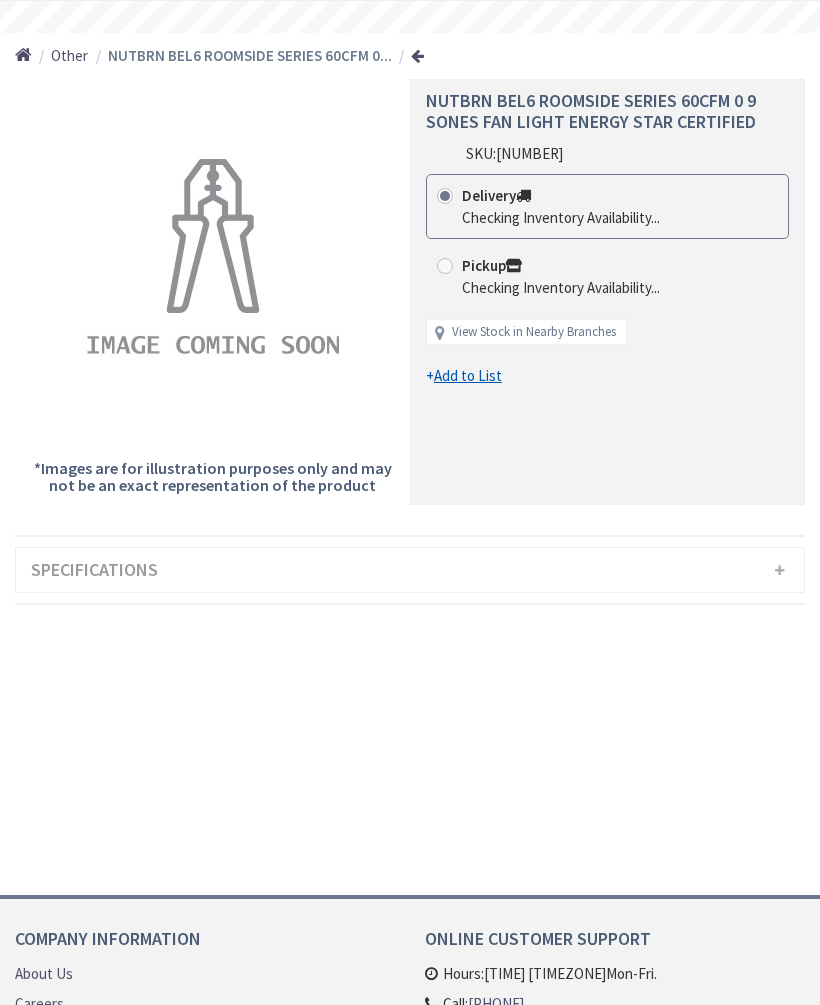 scroll, scrollTop: 0, scrollLeft: 0, axis: both 